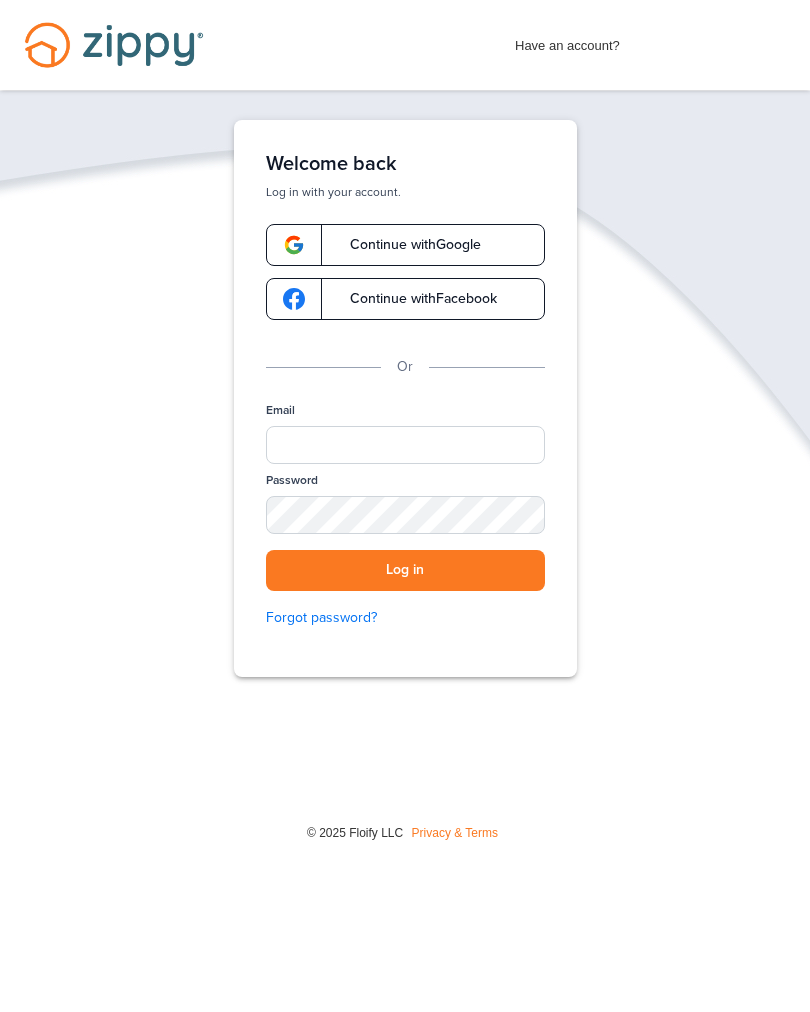 scroll, scrollTop: 0, scrollLeft: 0, axis: both 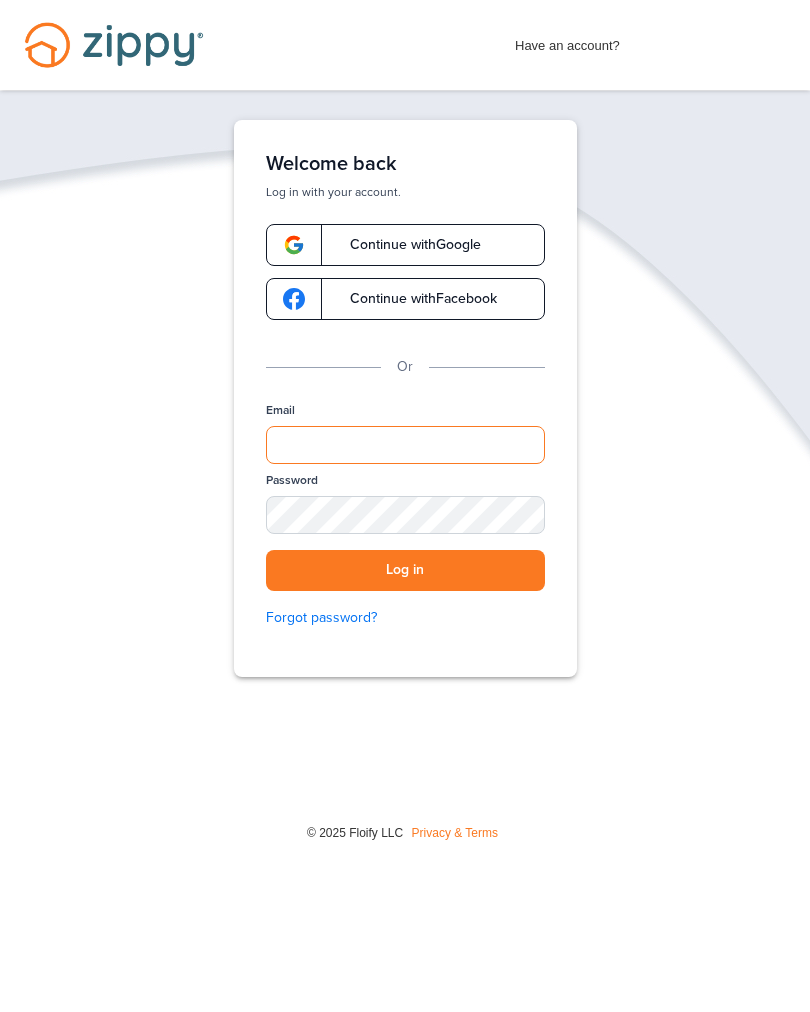 click on "Email" at bounding box center (405, 445) 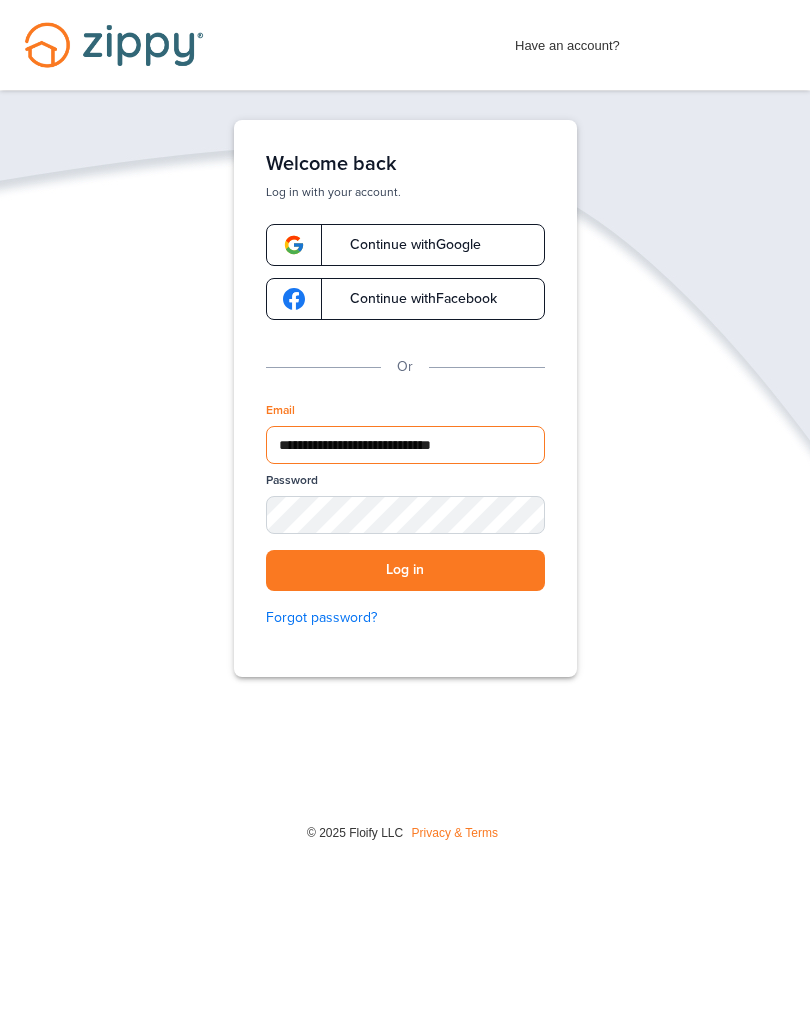 type on "**********" 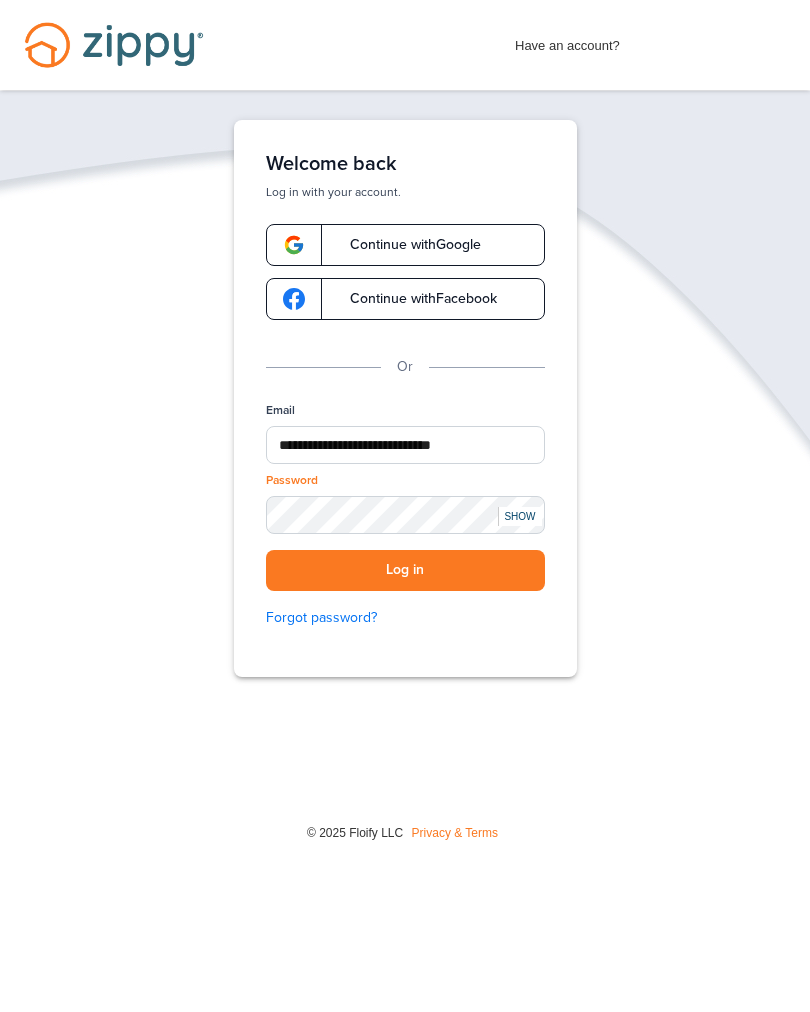 click on "Log in" at bounding box center [405, 570] 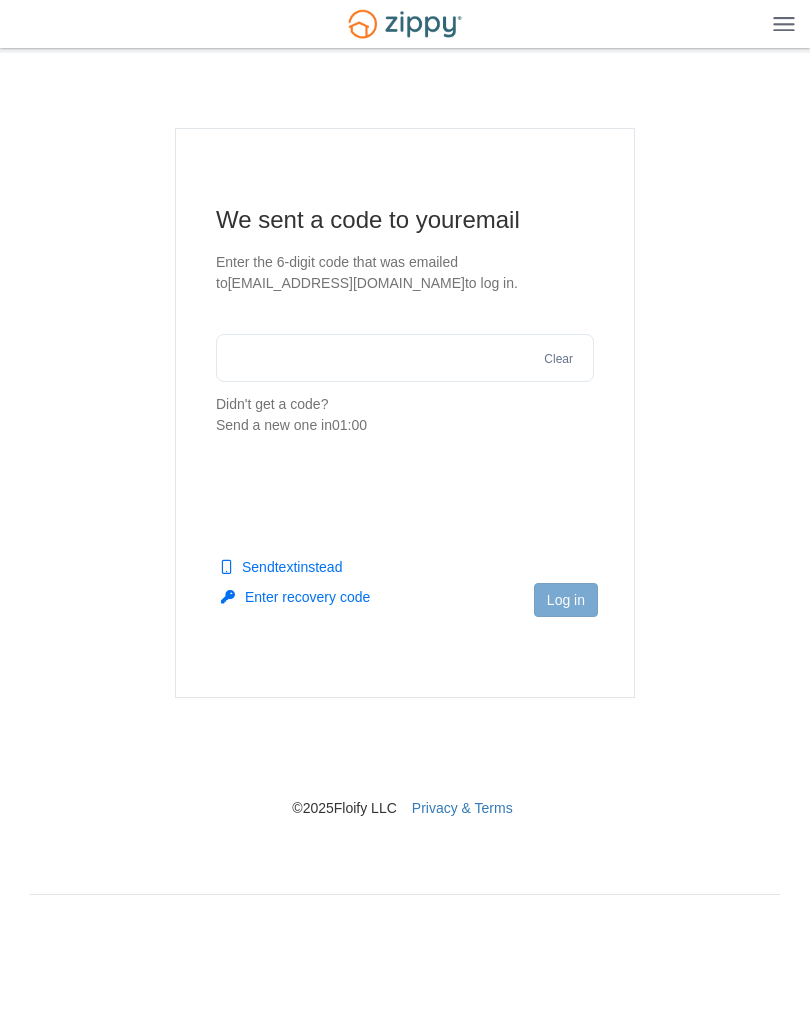 scroll, scrollTop: 0, scrollLeft: 0, axis: both 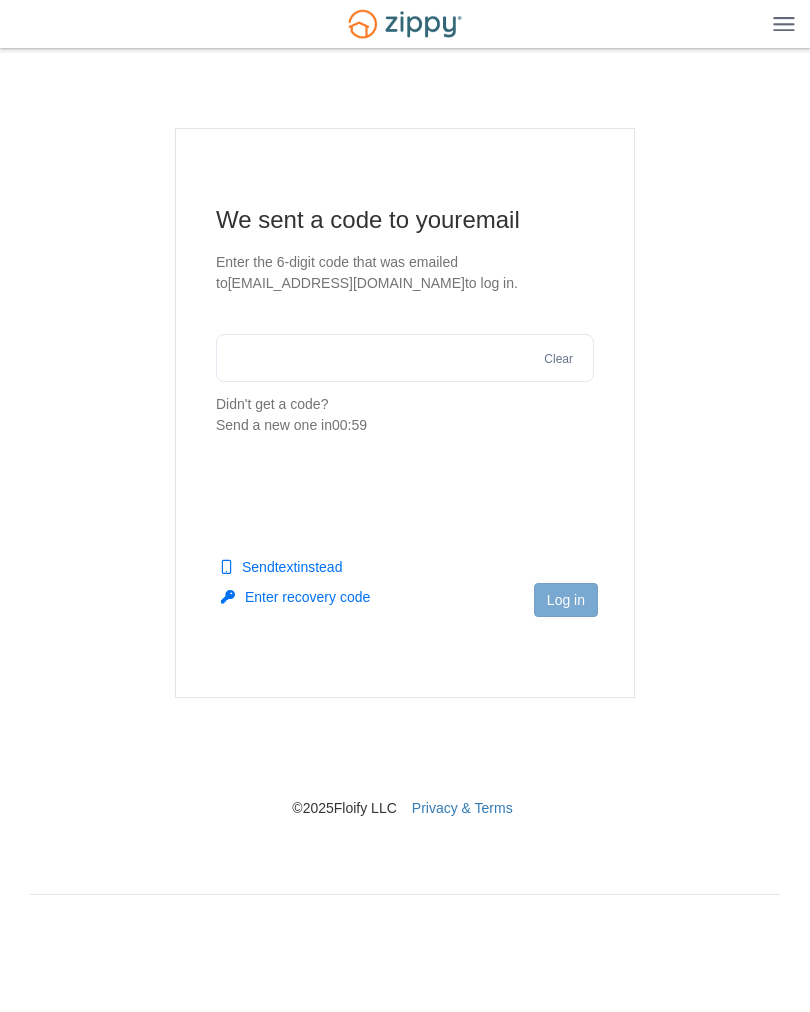 click at bounding box center [405, 358] 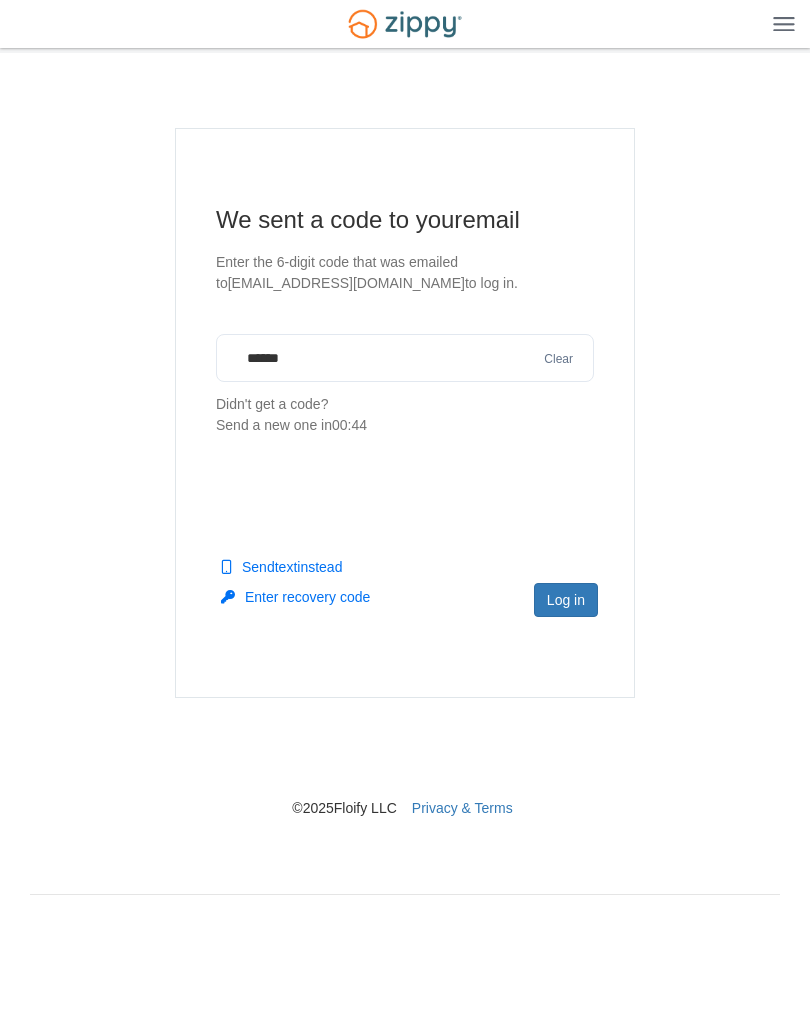 type on "******" 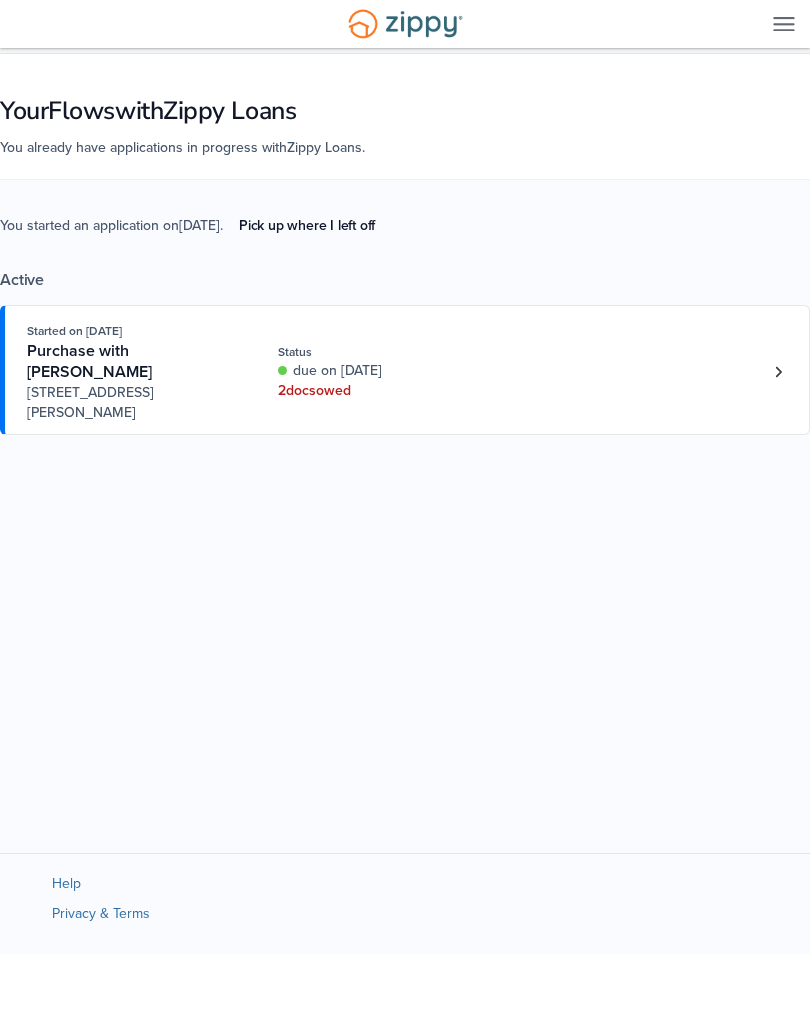scroll, scrollTop: 0, scrollLeft: 0, axis: both 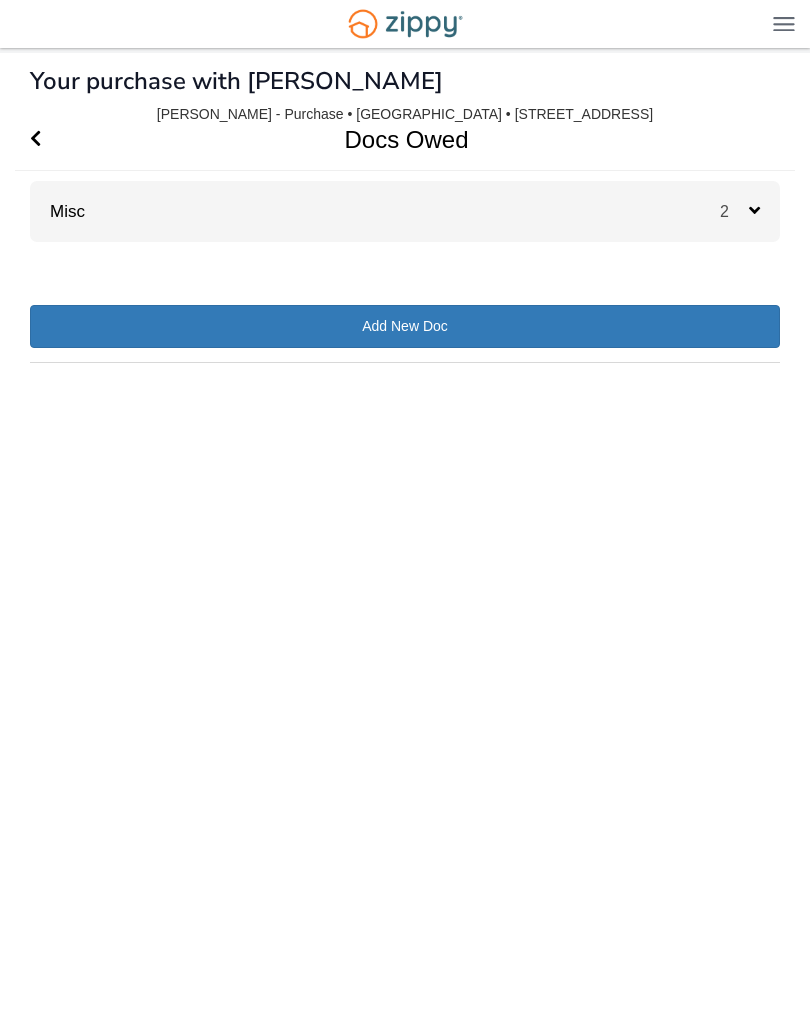 click on "2" at bounding box center (734, 211) 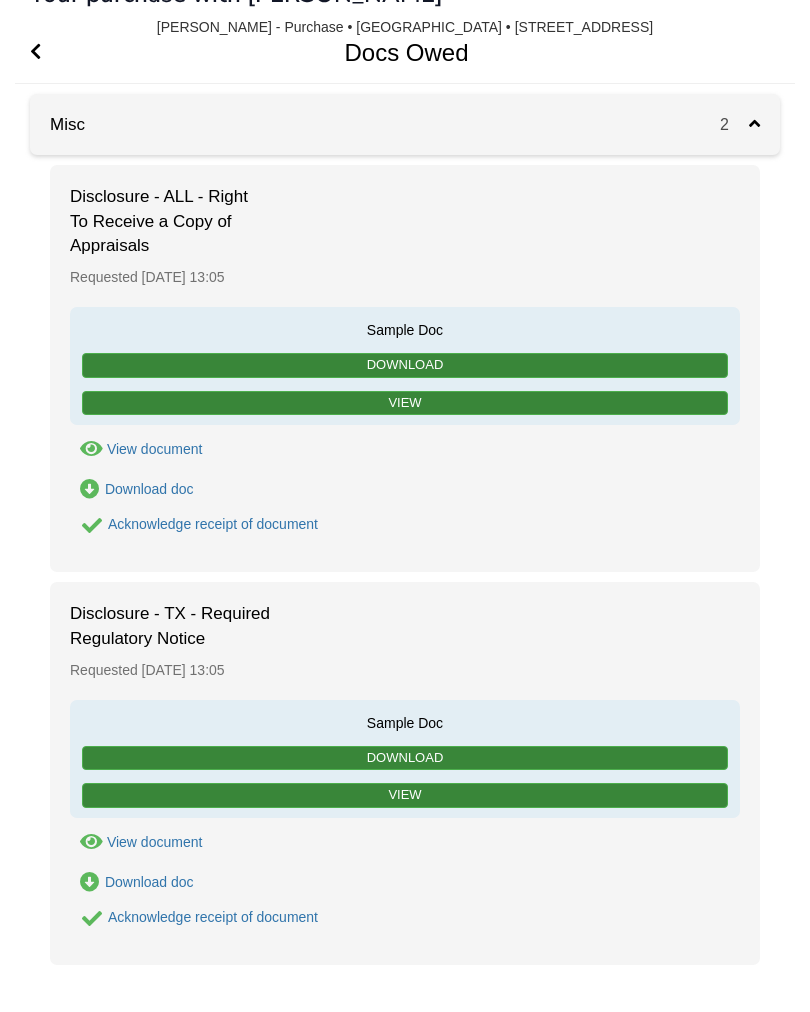 scroll, scrollTop: 88, scrollLeft: 0, axis: vertical 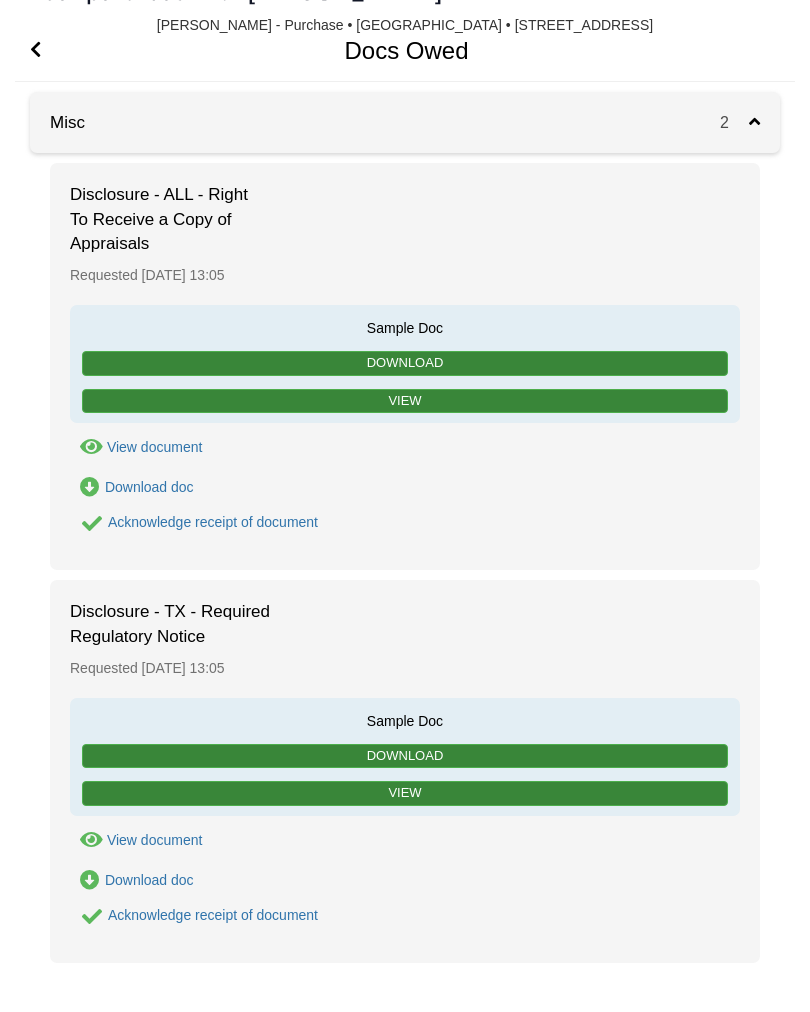 click on "Acknowledge receipt of document" at bounding box center (213, 523) 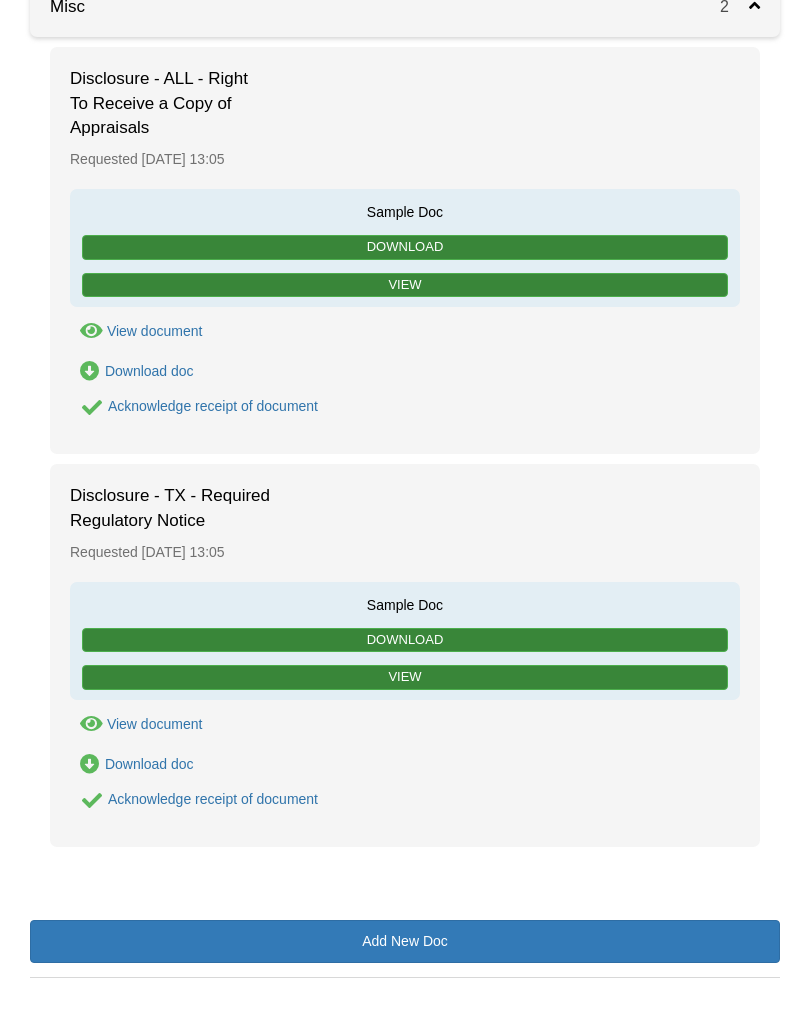 scroll, scrollTop: 210, scrollLeft: 0, axis: vertical 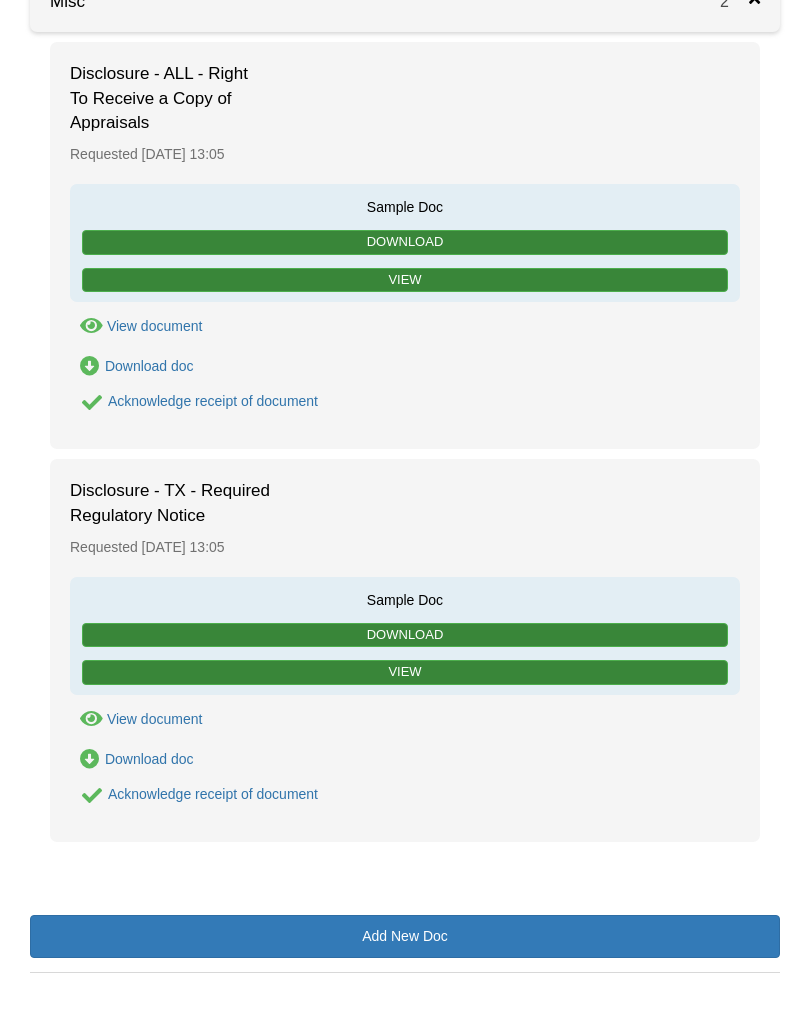 click on "View" at bounding box center [405, 280] 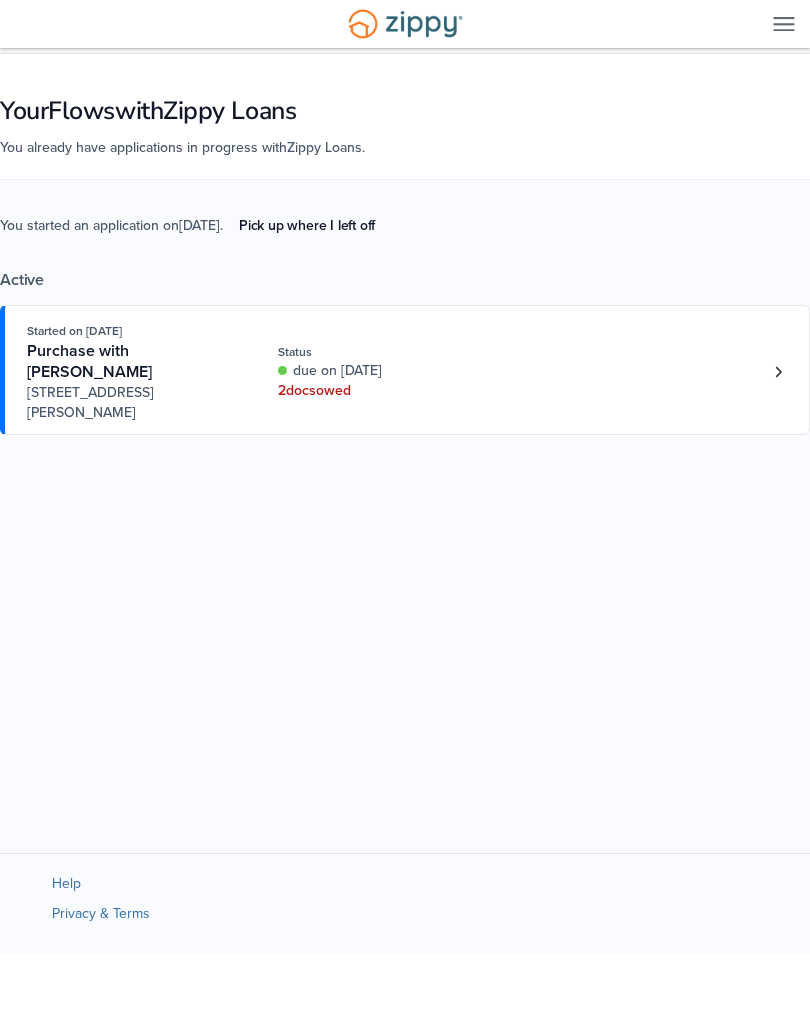 scroll, scrollTop: 0, scrollLeft: 0, axis: both 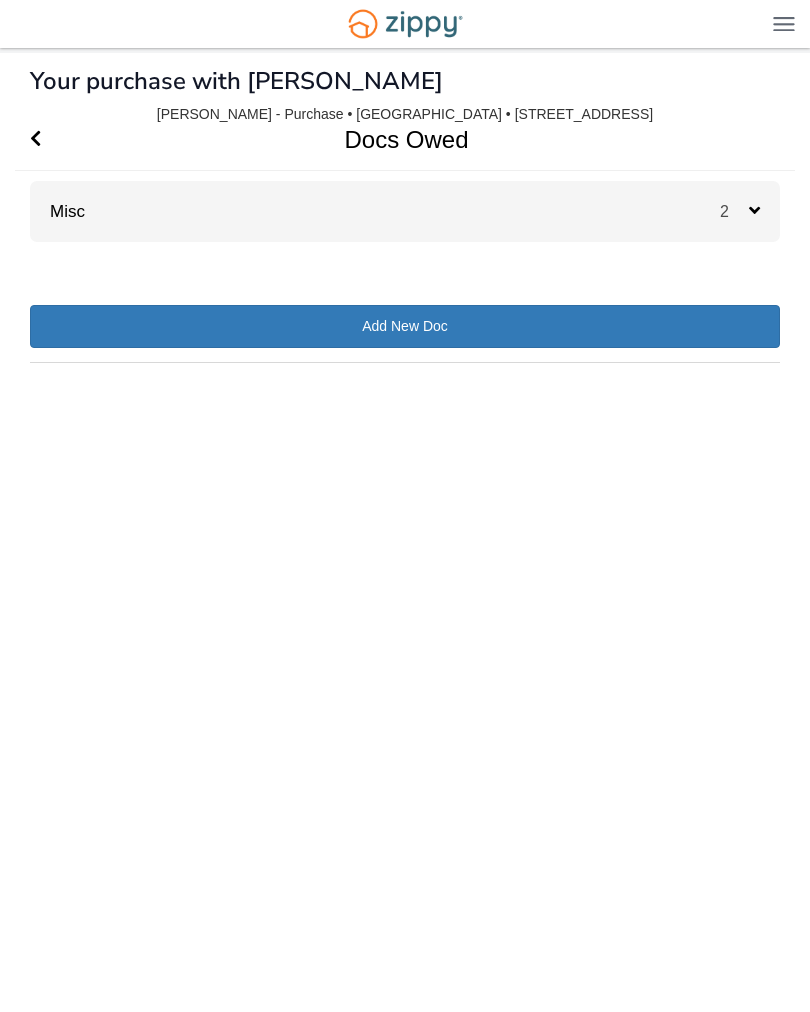click on "2" at bounding box center [734, 211] 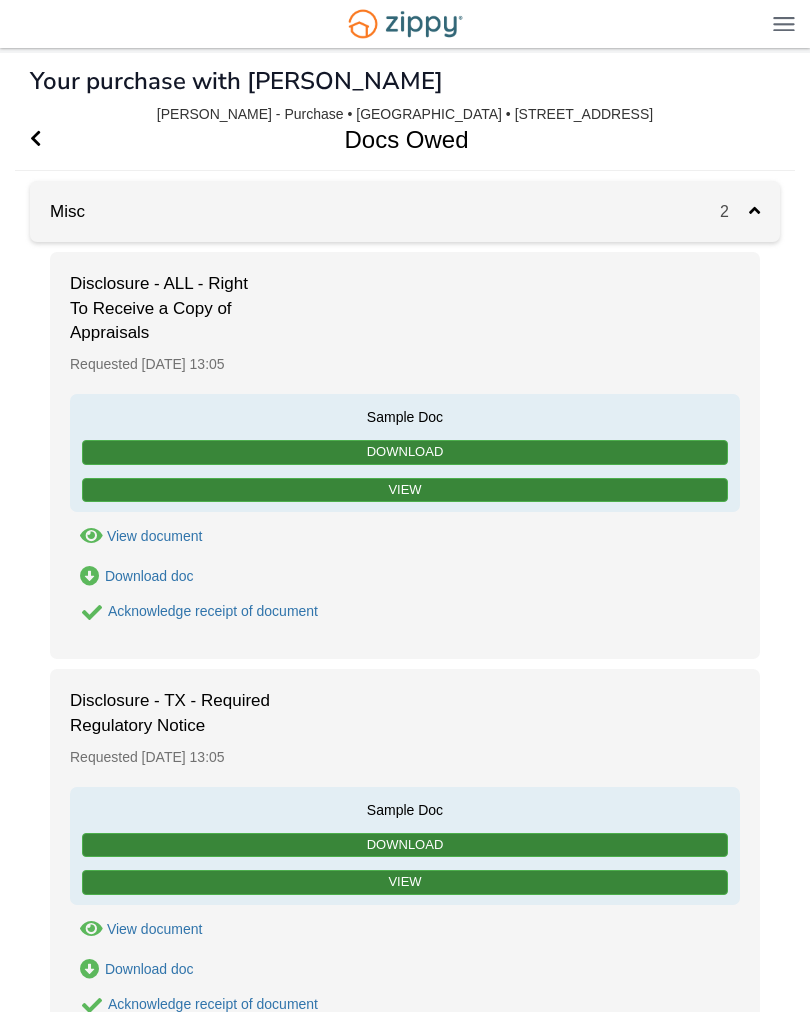 click on "Acknowledge receipt of document" at bounding box center [213, 611] 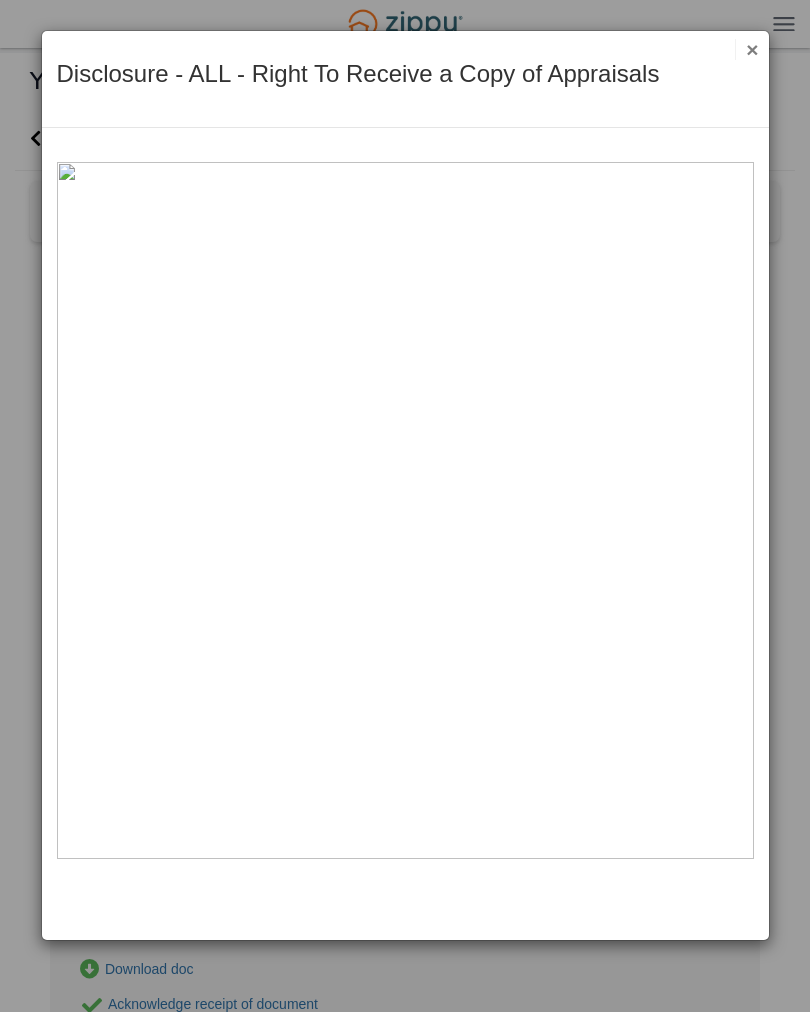 scroll, scrollTop: 169, scrollLeft: 0, axis: vertical 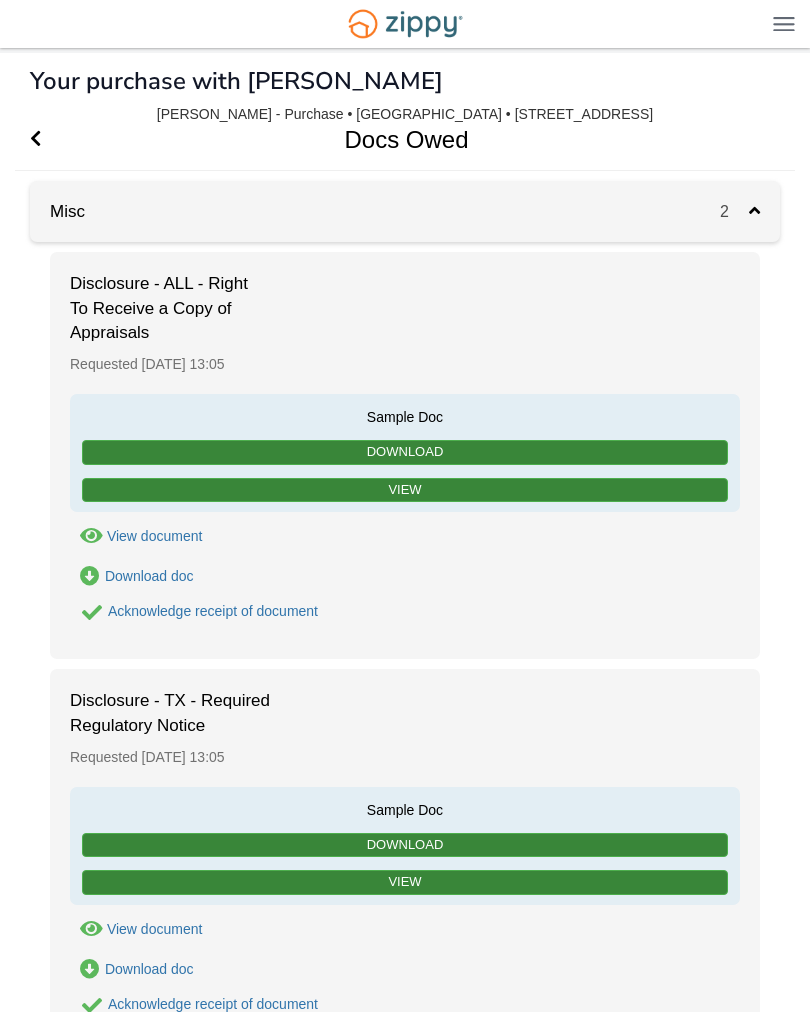click on "Acknowledge receipt of document" at bounding box center (213, 611) 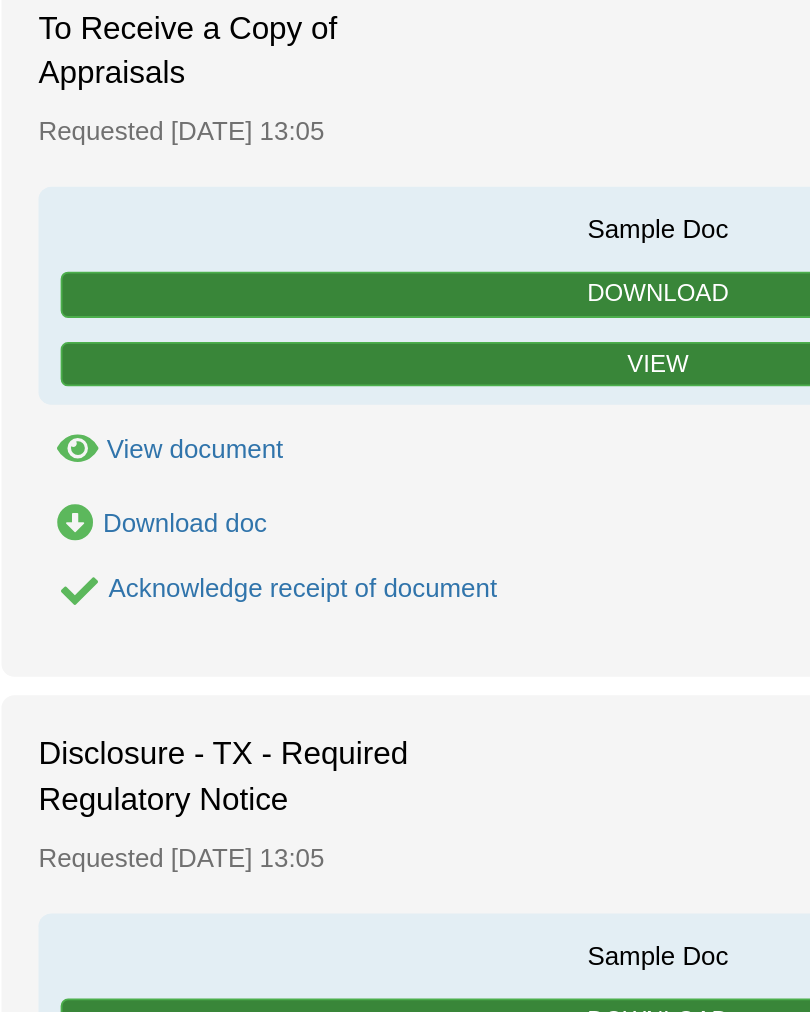 click on "Acknowledge receipt of document" at bounding box center (194, 613) 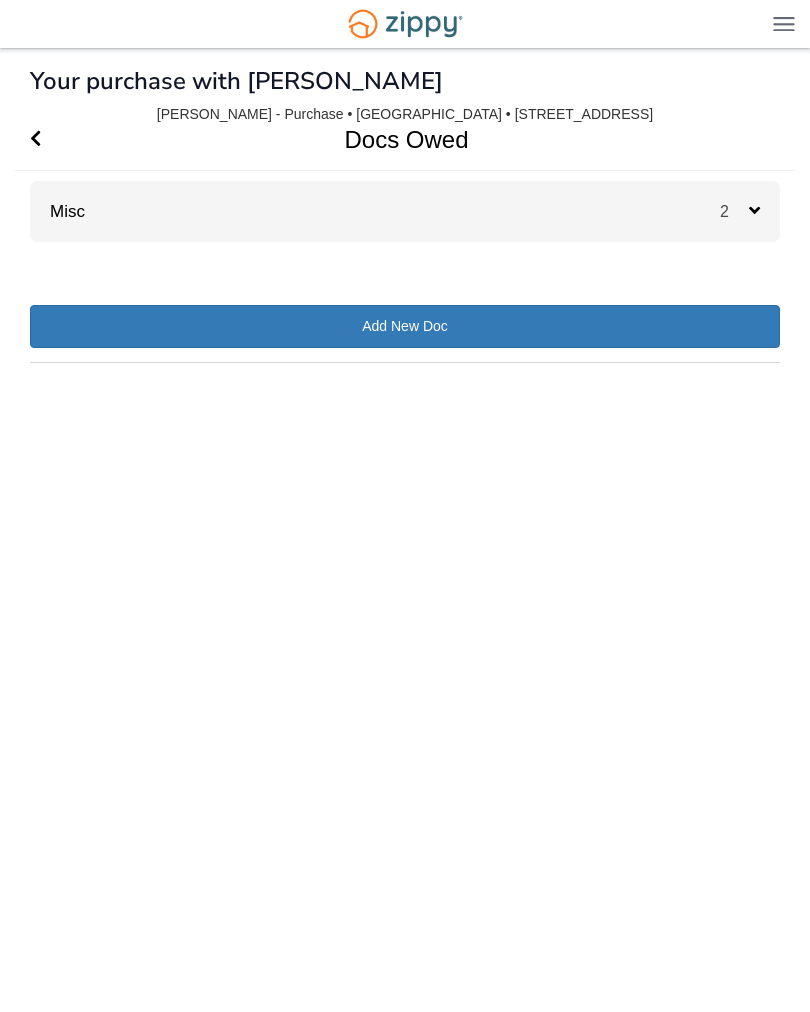 scroll, scrollTop: 0, scrollLeft: 0, axis: both 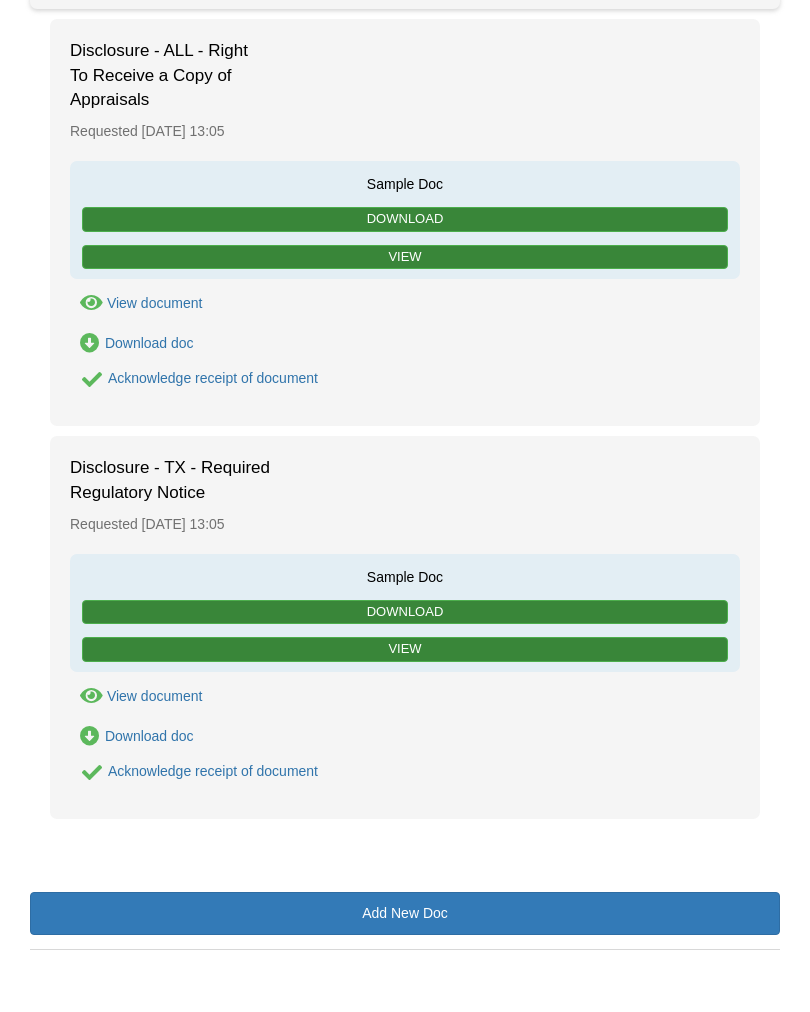 click on "Acknowledge receipt of document" at bounding box center (213, 771) 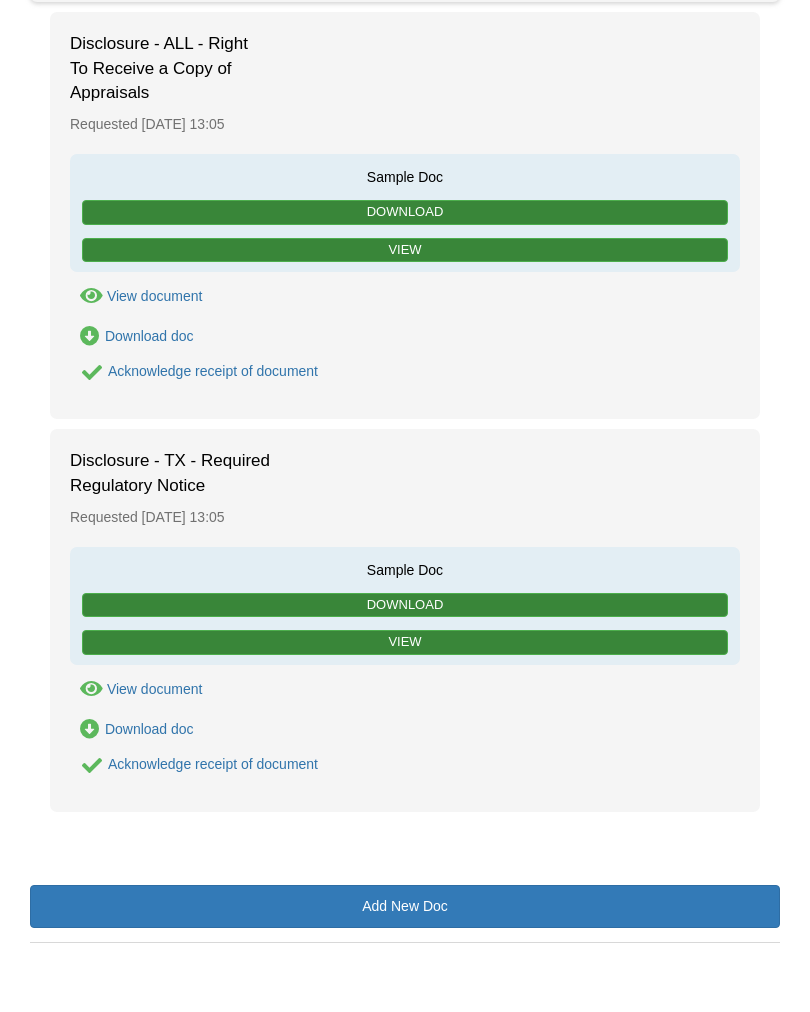 click on "Acknowledge receipt of document" at bounding box center [194, 766] 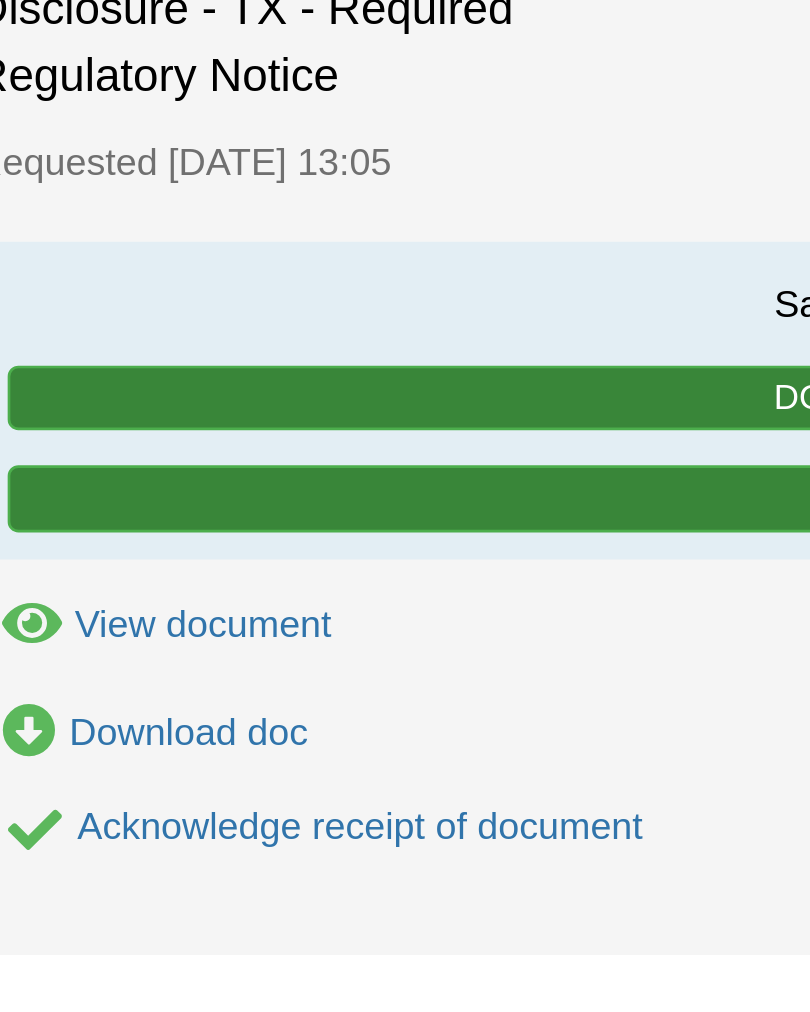 click on "Acknowledge receipt of document" at bounding box center [213, 764] 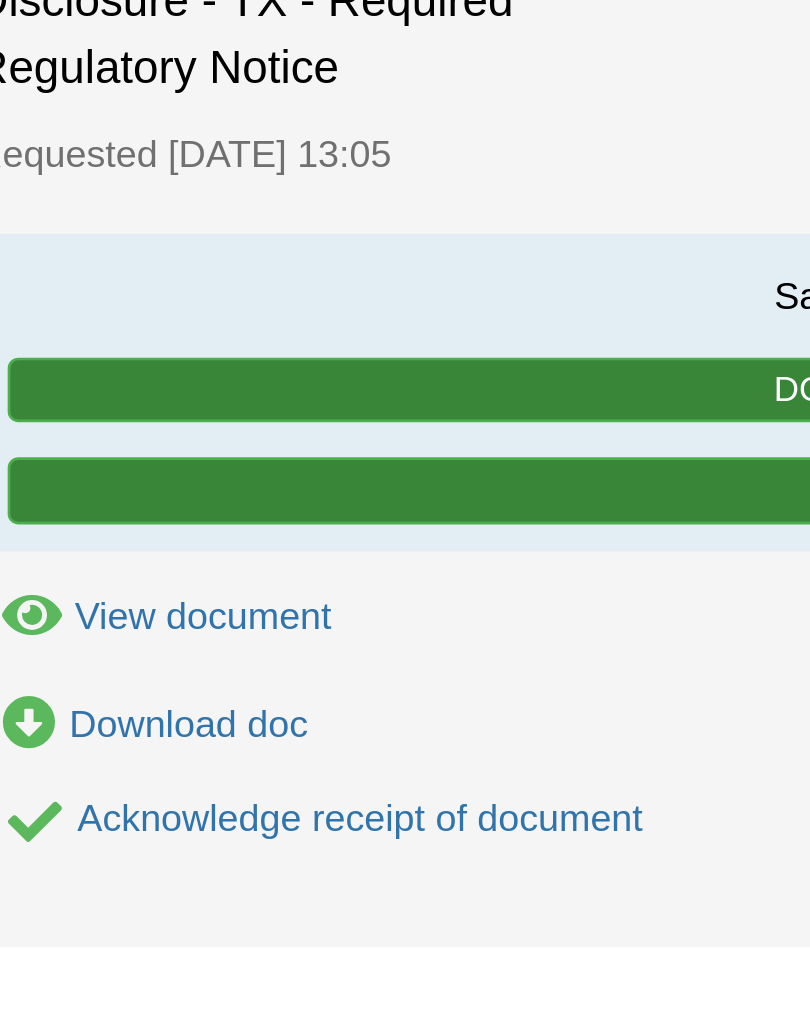 click on "Acknowledge receipt of document" at bounding box center [213, 764] 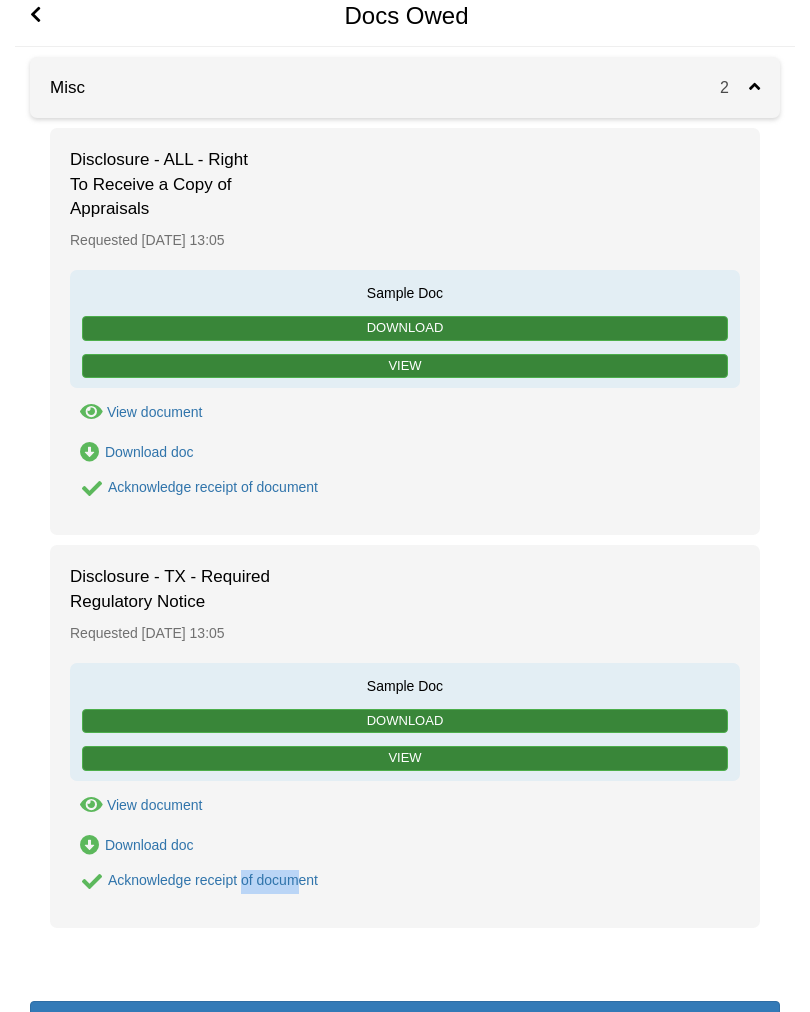 scroll, scrollTop: 0, scrollLeft: 0, axis: both 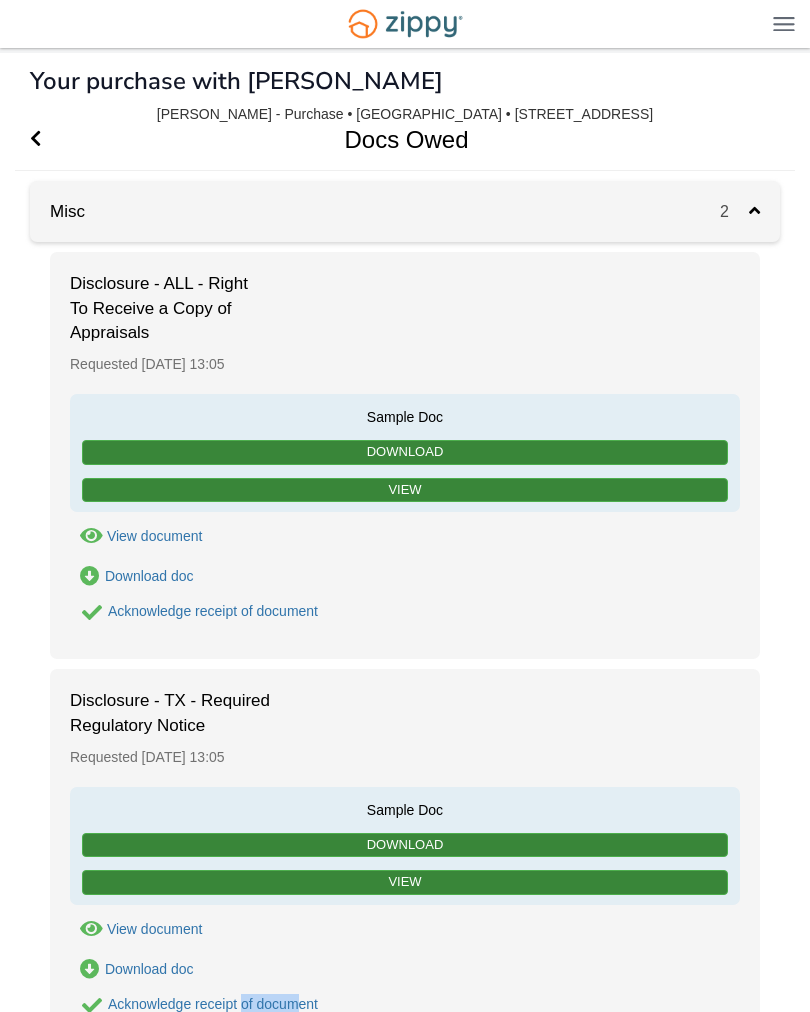click on "Misc
2" at bounding box center (405, 211) 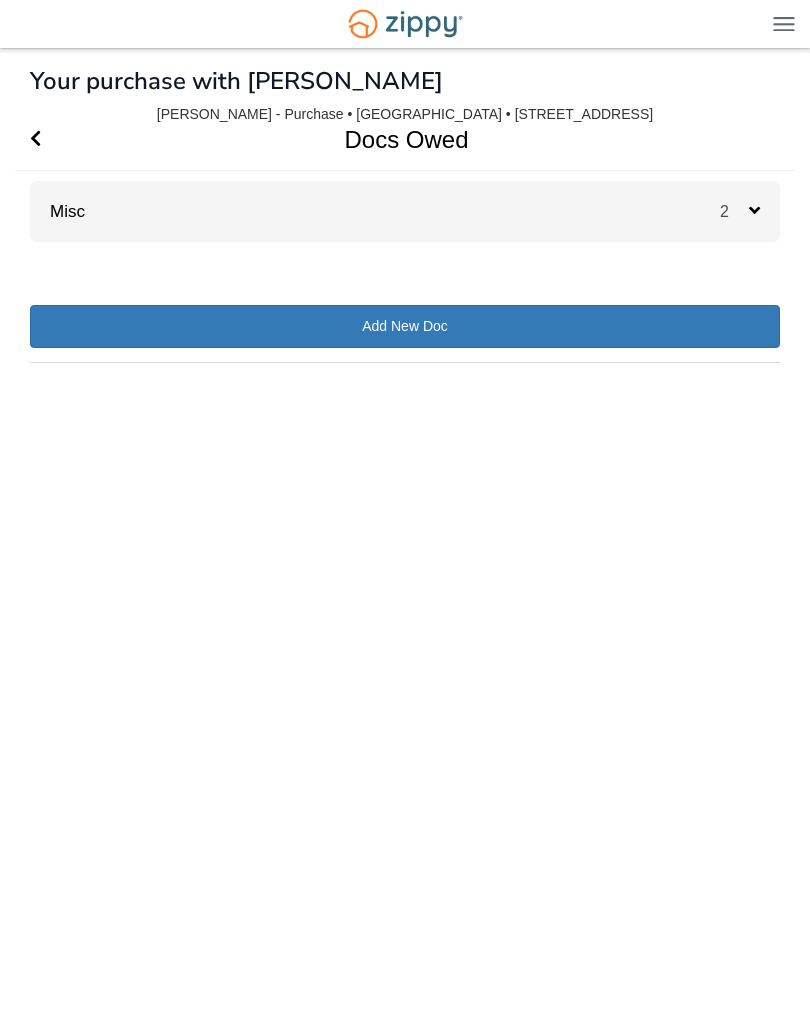 click at bounding box center (784, 23) 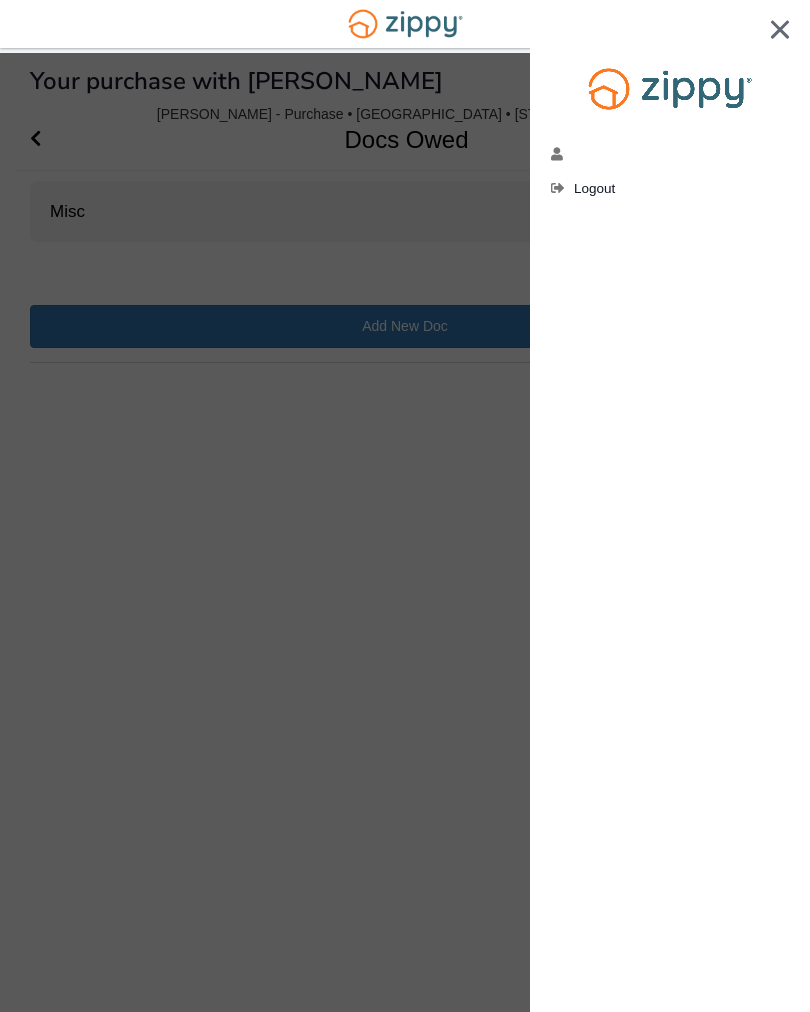 click at bounding box center (405, 506) 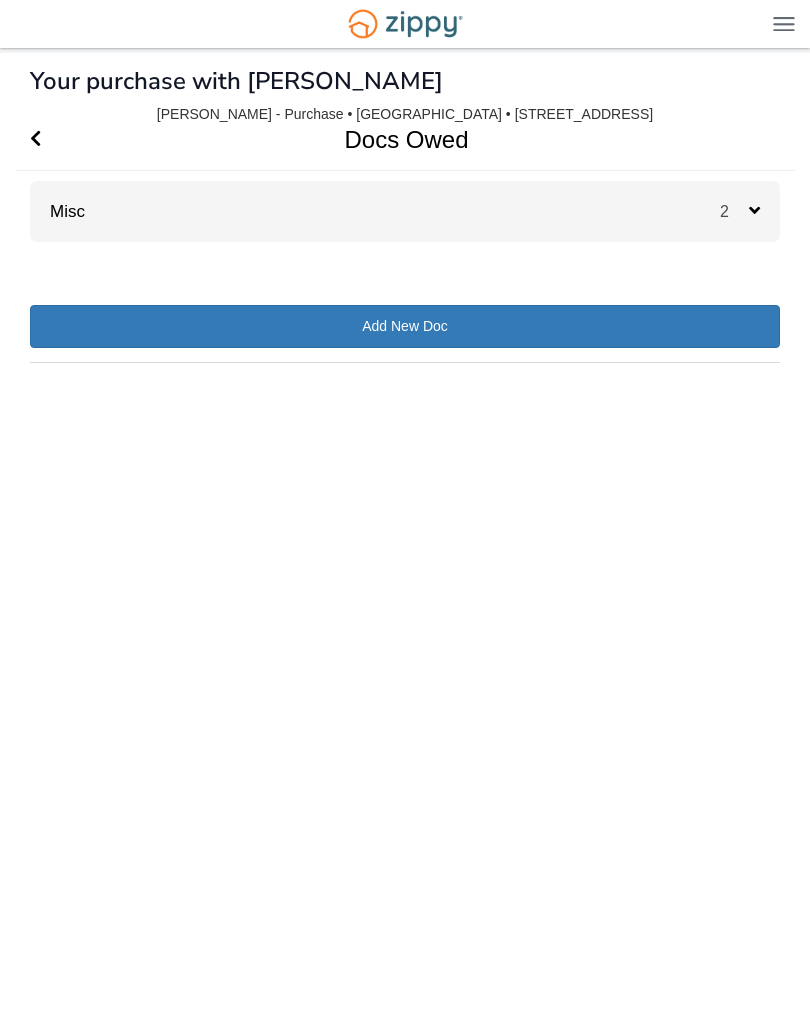 click at bounding box center [35, 138] 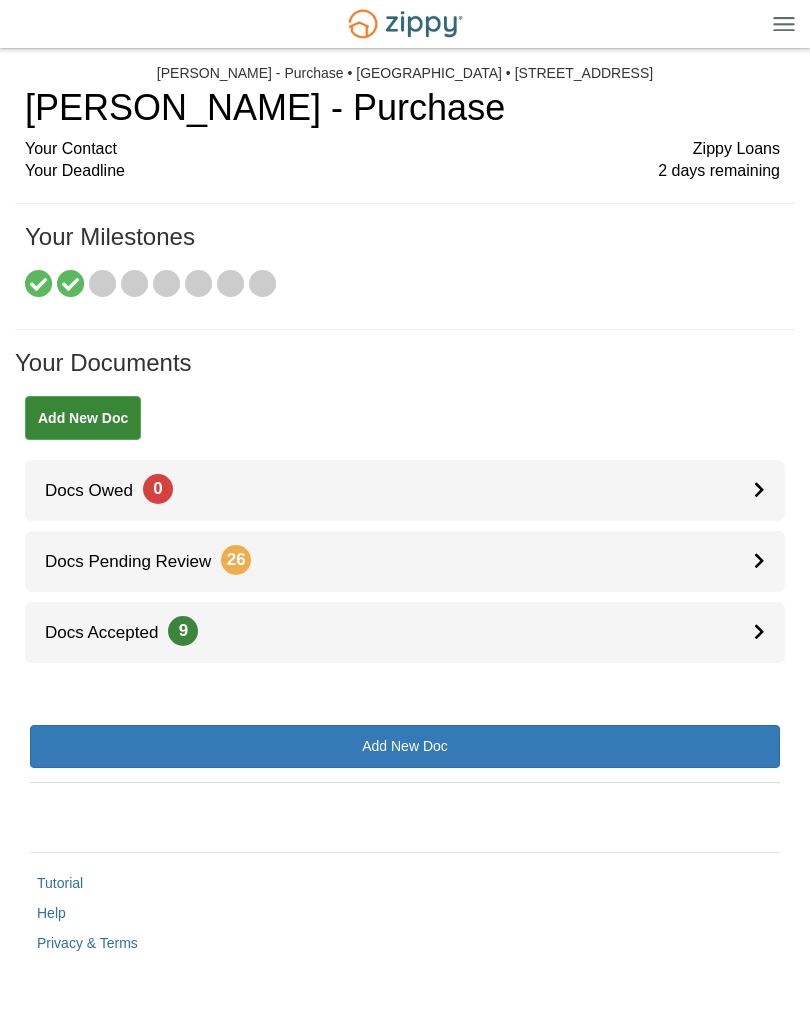 scroll, scrollTop: 0, scrollLeft: 0, axis: both 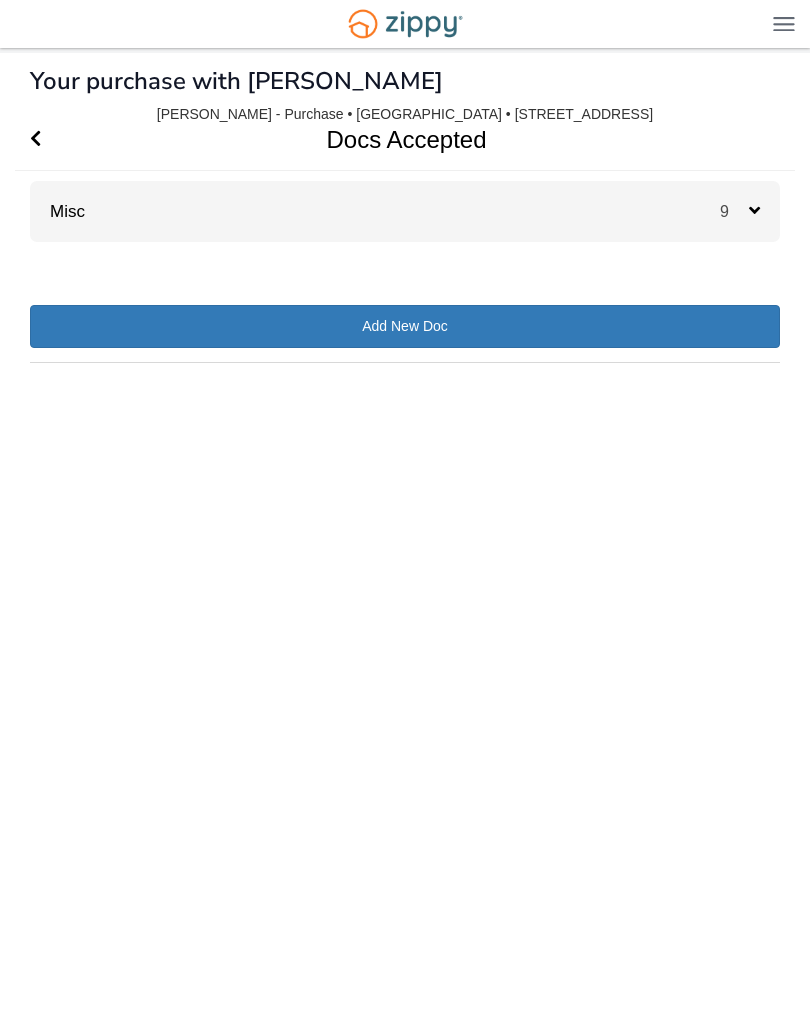 click on "9" at bounding box center (734, 211) 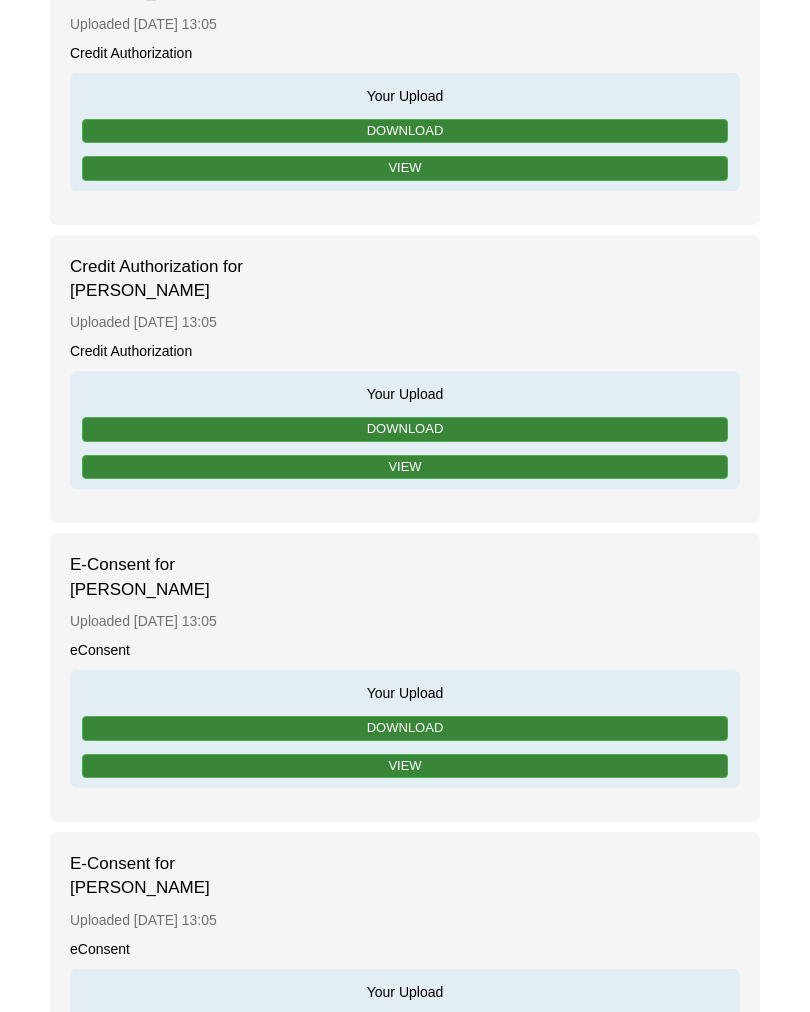 scroll, scrollTop: 615, scrollLeft: 0, axis: vertical 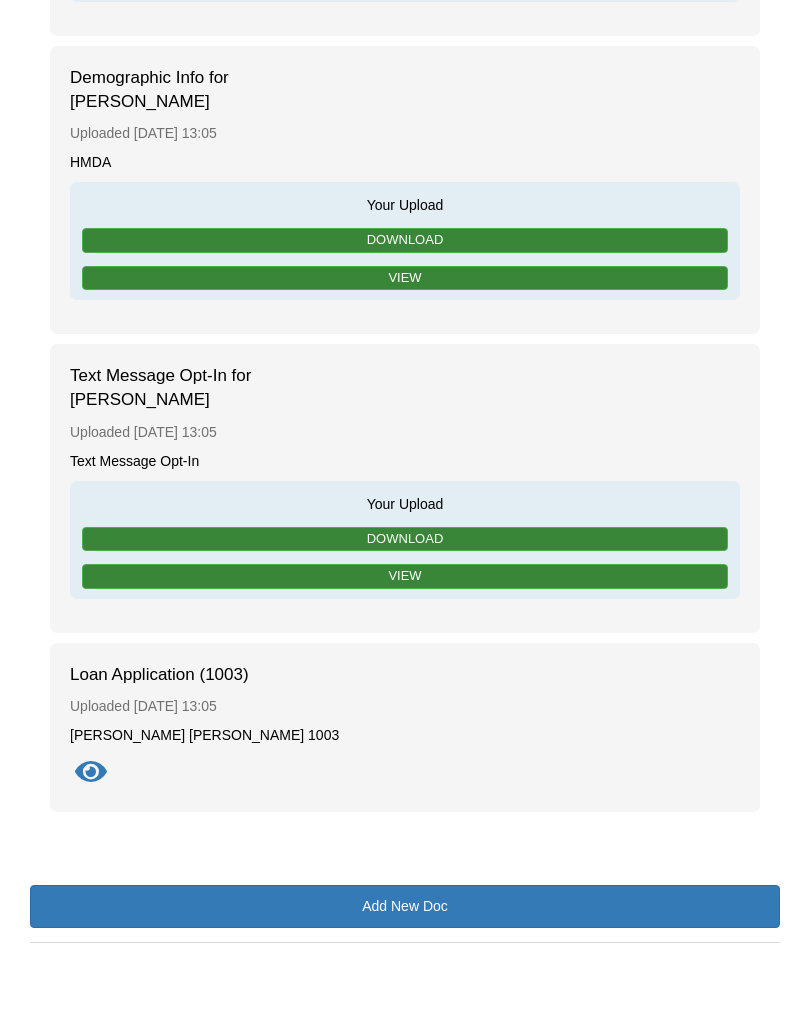 click on "Loan Application (1003)
Uploaded [DATE] 13:05
[PERSON_NAME] [PERSON_NAME] 1003
View loan application" at bounding box center [405, 727] 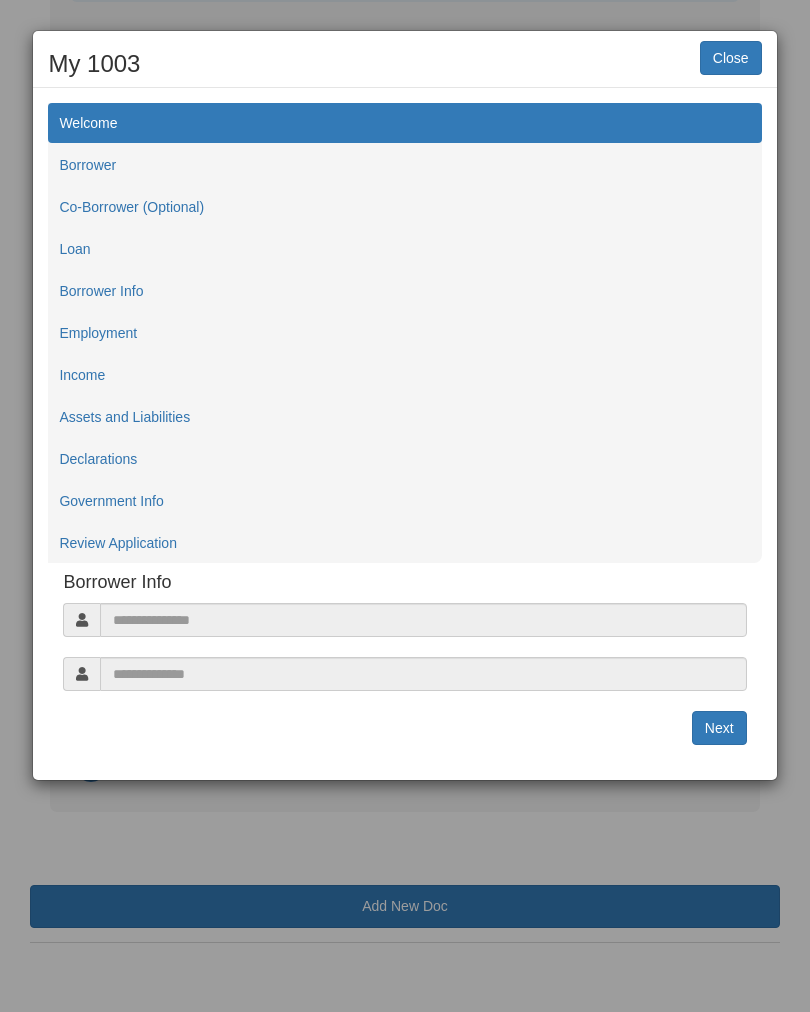 click on "Close" at bounding box center [731, 58] 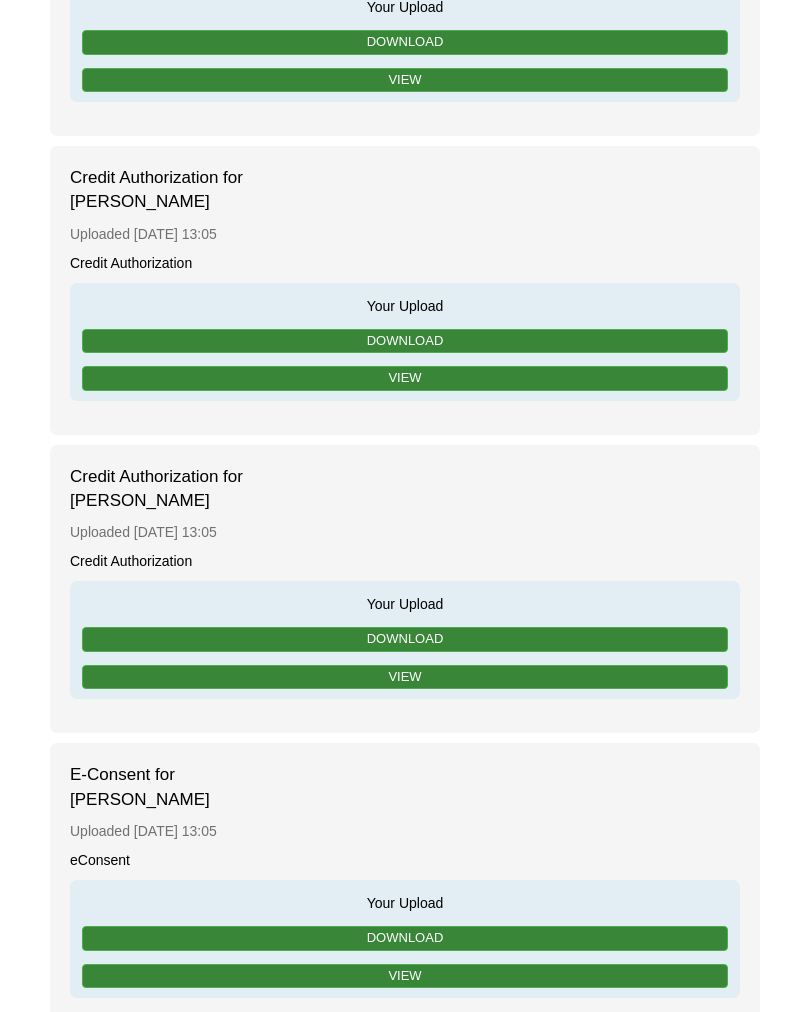 scroll, scrollTop: 0, scrollLeft: 0, axis: both 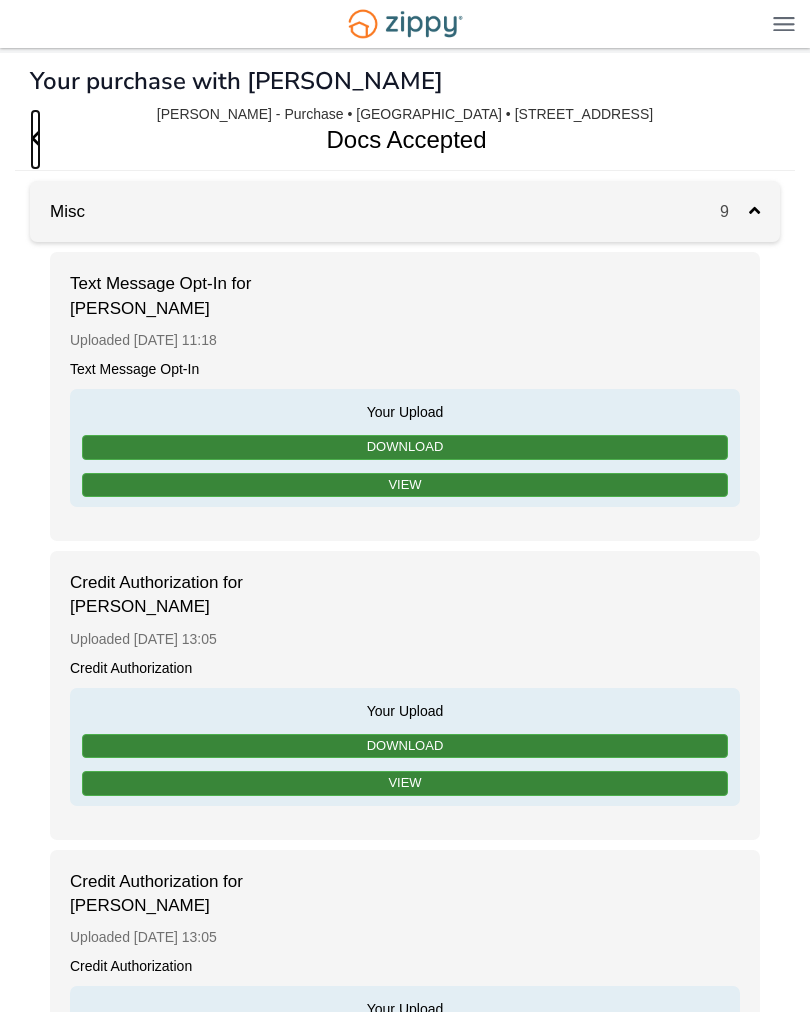 click at bounding box center [35, 138] 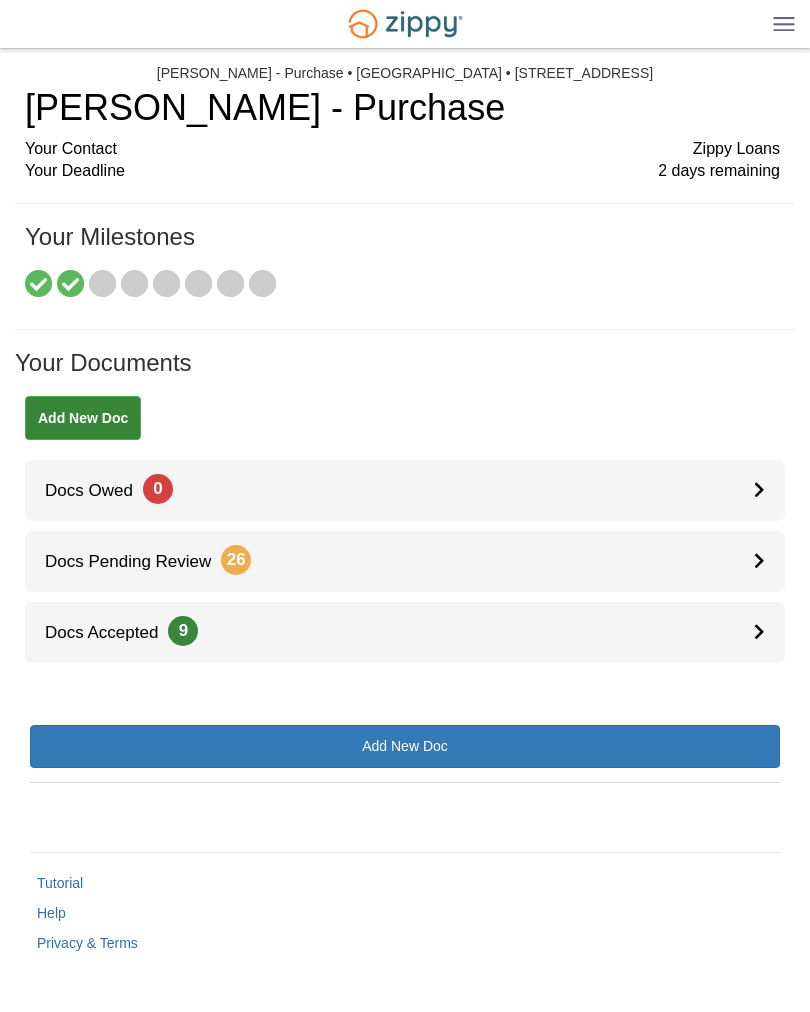 scroll, scrollTop: 0, scrollLeft: 0, axis: both 